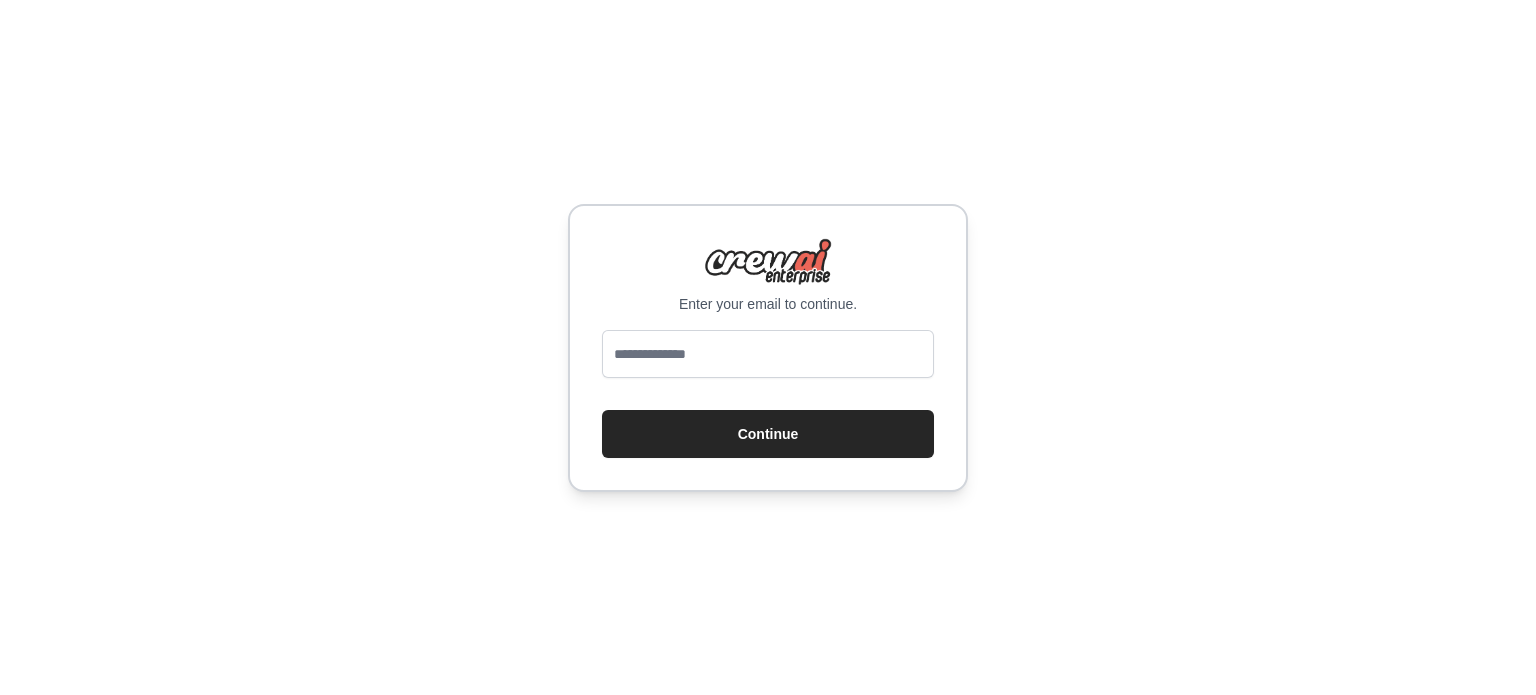 scroll, scrollTop: 0, scrollLeft: 0, axis: both 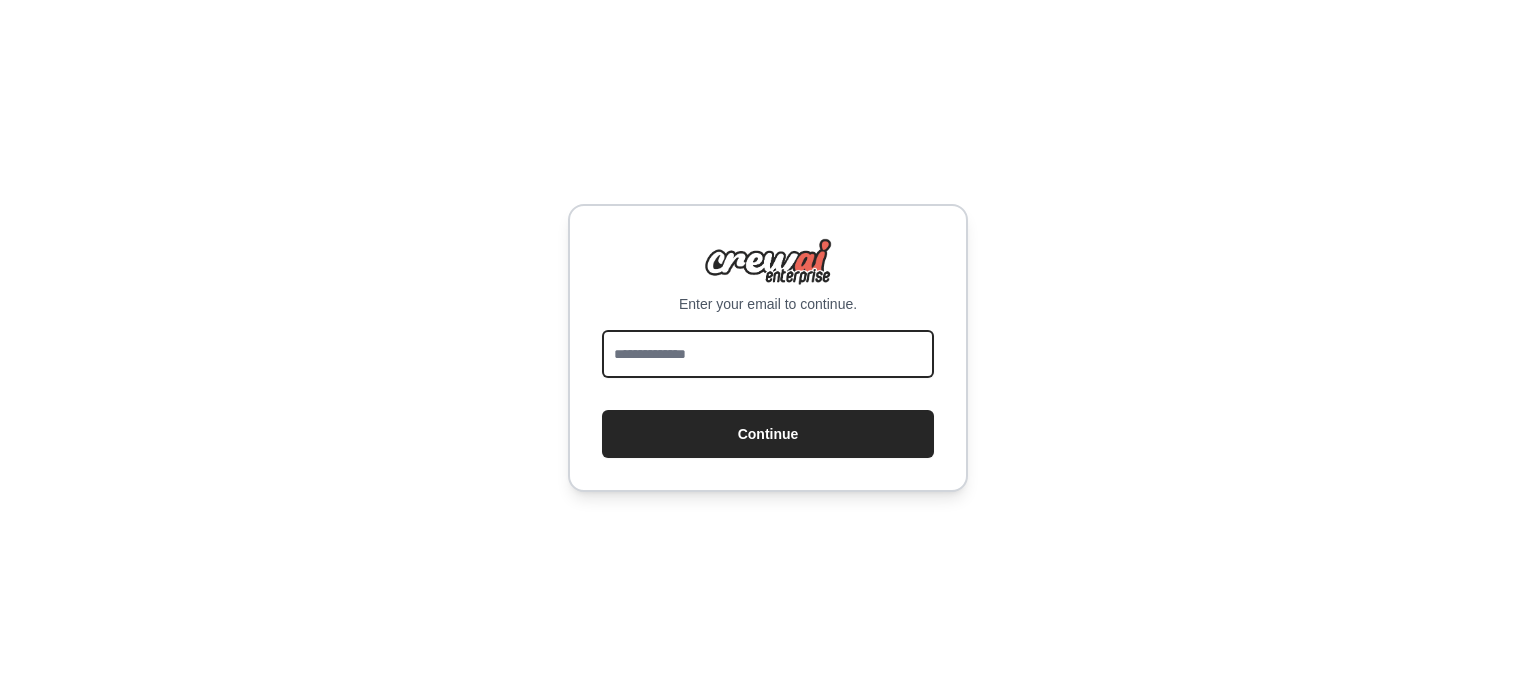 click at bounding box center [768, 354] 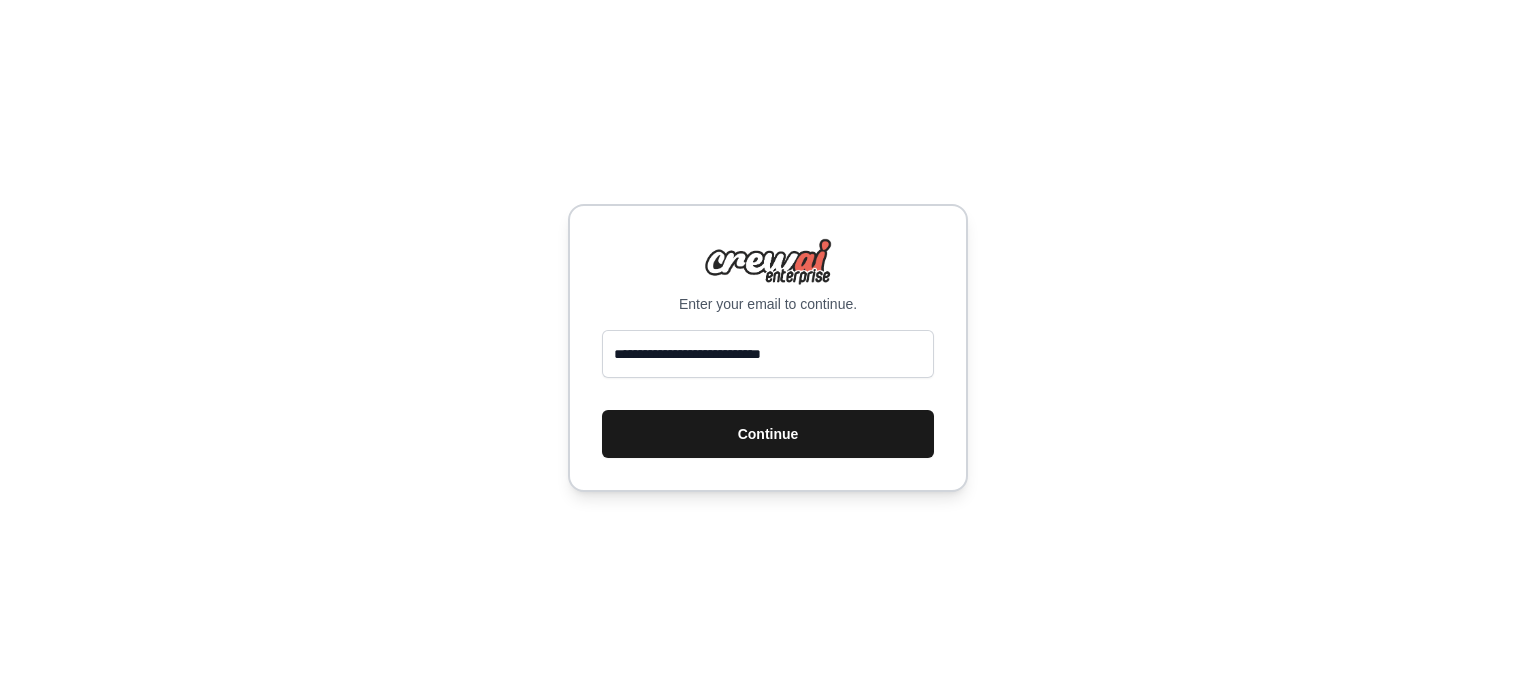 click on "Continue" at bounding box center [768, 434] 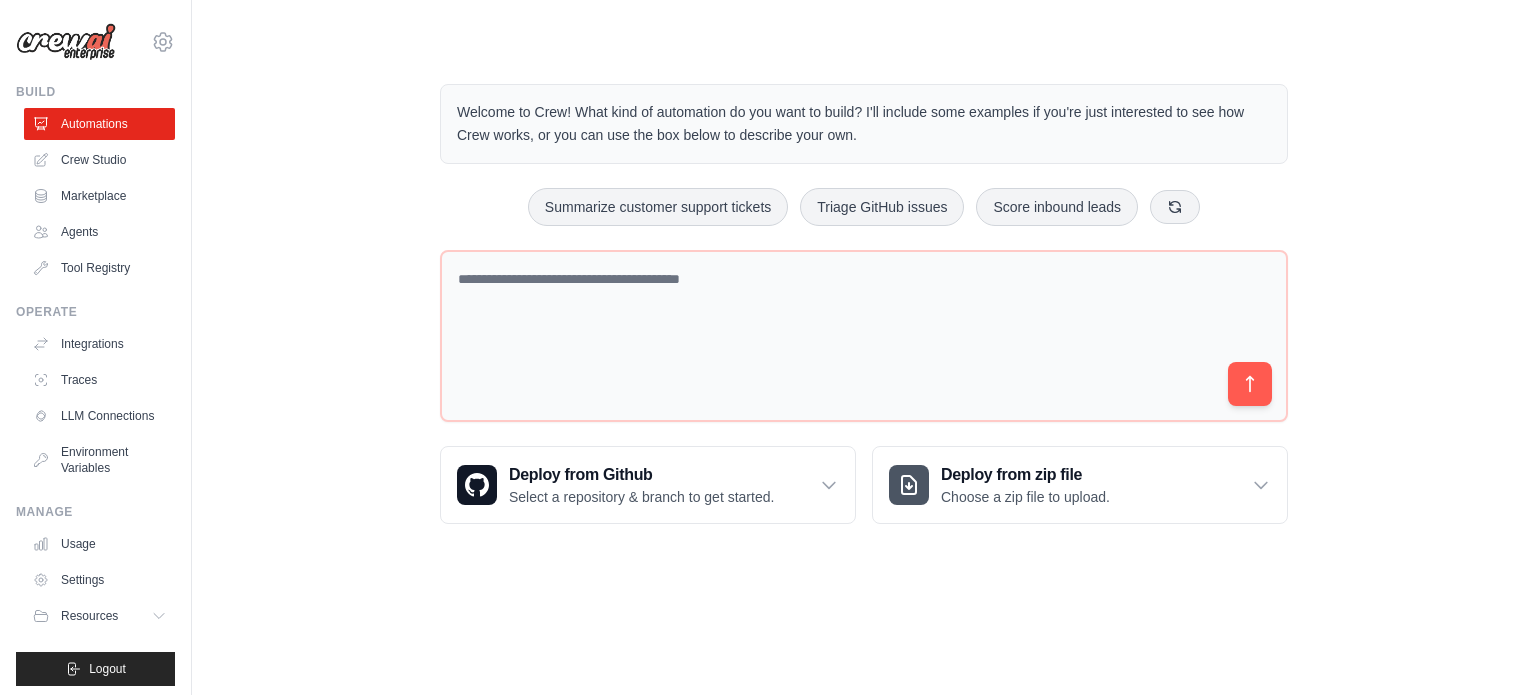 scroll, scrollTop: 0, scrollLeft: 0, axis: both 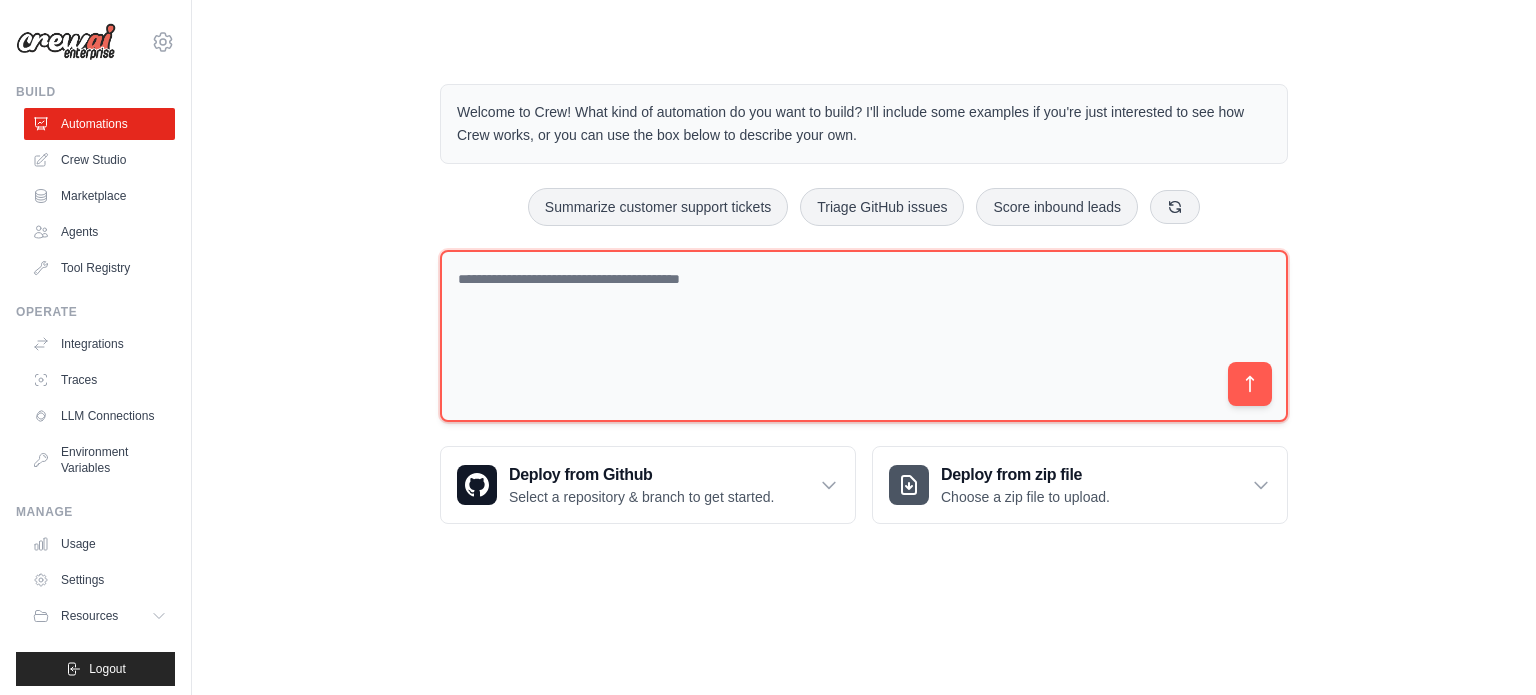 click at bounding box center [864, 336] 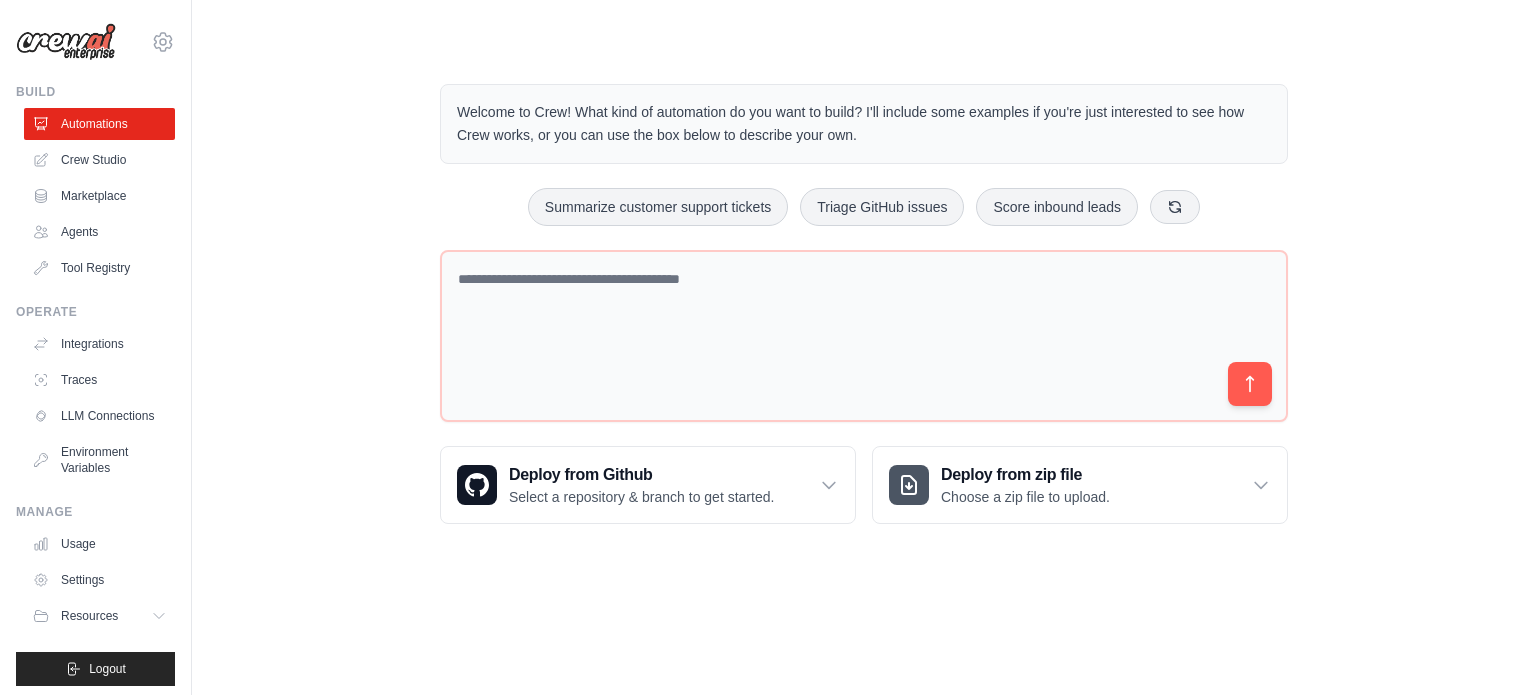 click on "Welcome to Crew! What kind of automation do you want to build?
I'll include some examples if you're just interested to see how
Crew works, or you can use the box below to describe your own.
Summarize customer support tickets
Triage GitHub issues
Score inbound leads
Deploy from Github
Select a repository & branch to get started." at bounding box center [864, 304] 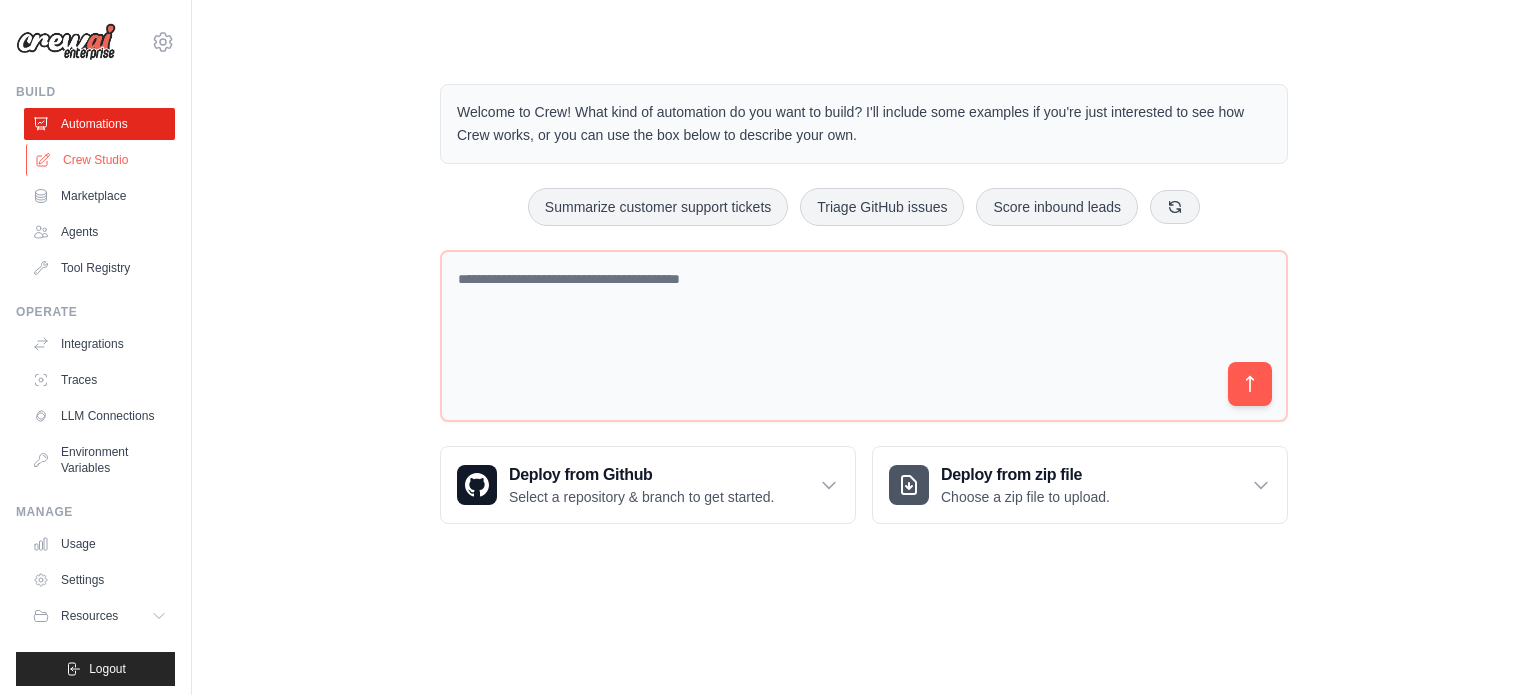 click on "Crew Studio" at bounding box center [101, 160] 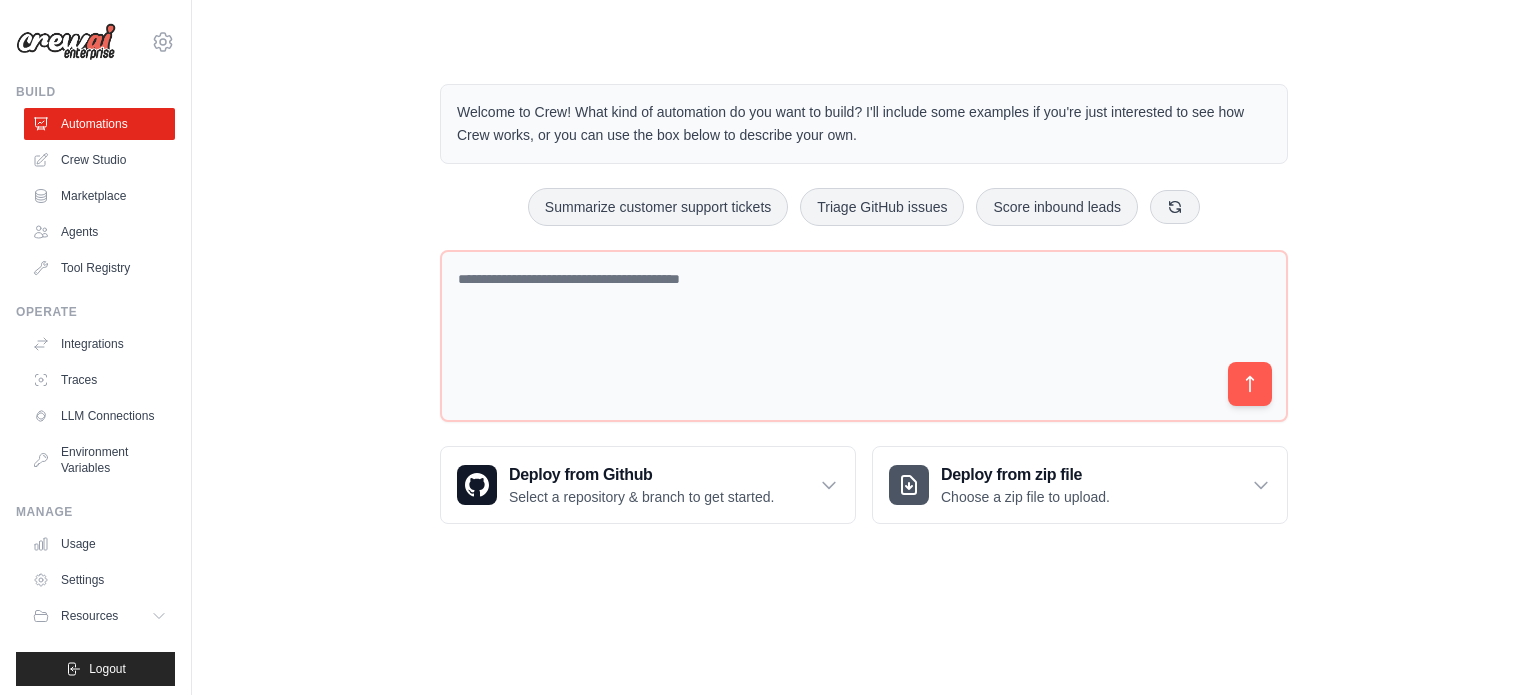 scroll, scrollTop: 0, scrollLeft: 0, axis: both 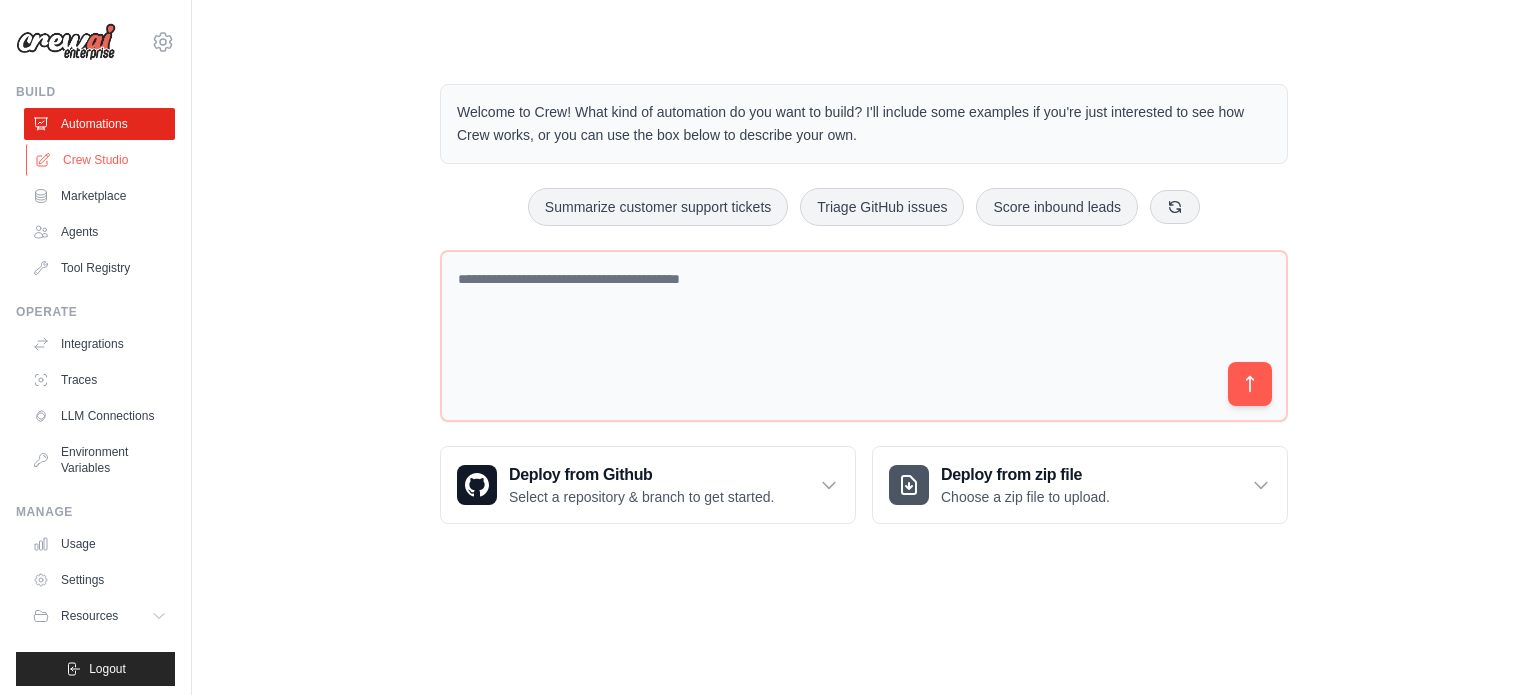 click on "Crew Studio" at bounding box center [101, 160] 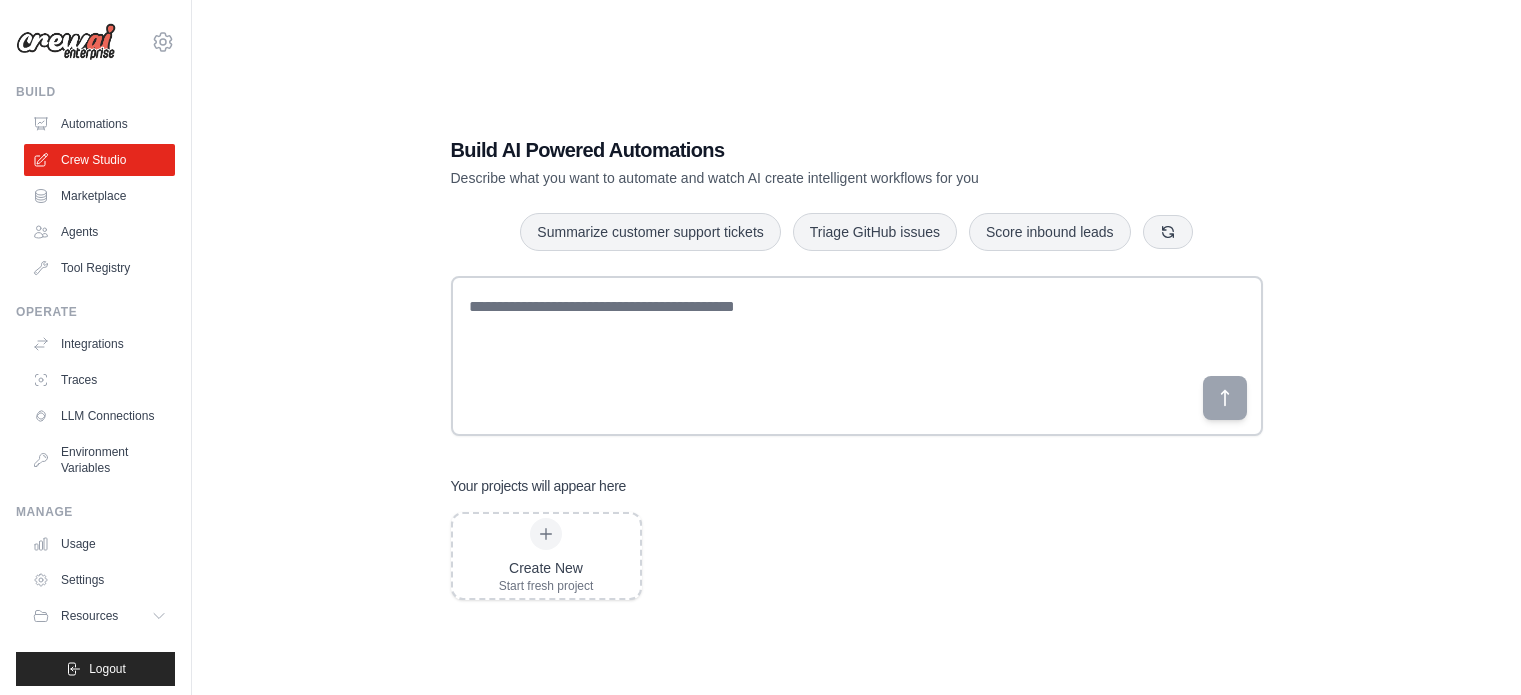 scroll, scrollTop: 0, scrollLeft: 0, axis: both 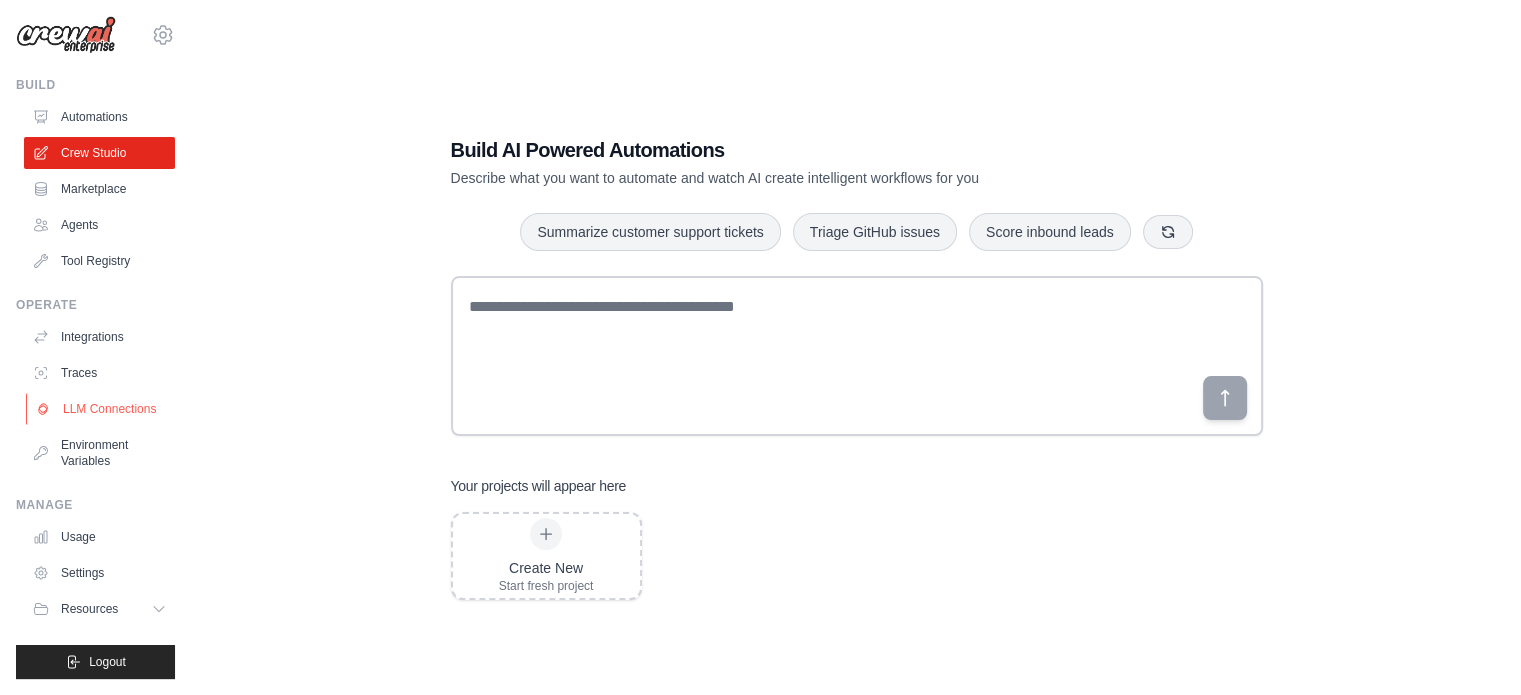 click on "LLM Connections" at bounding box center [101, 409] 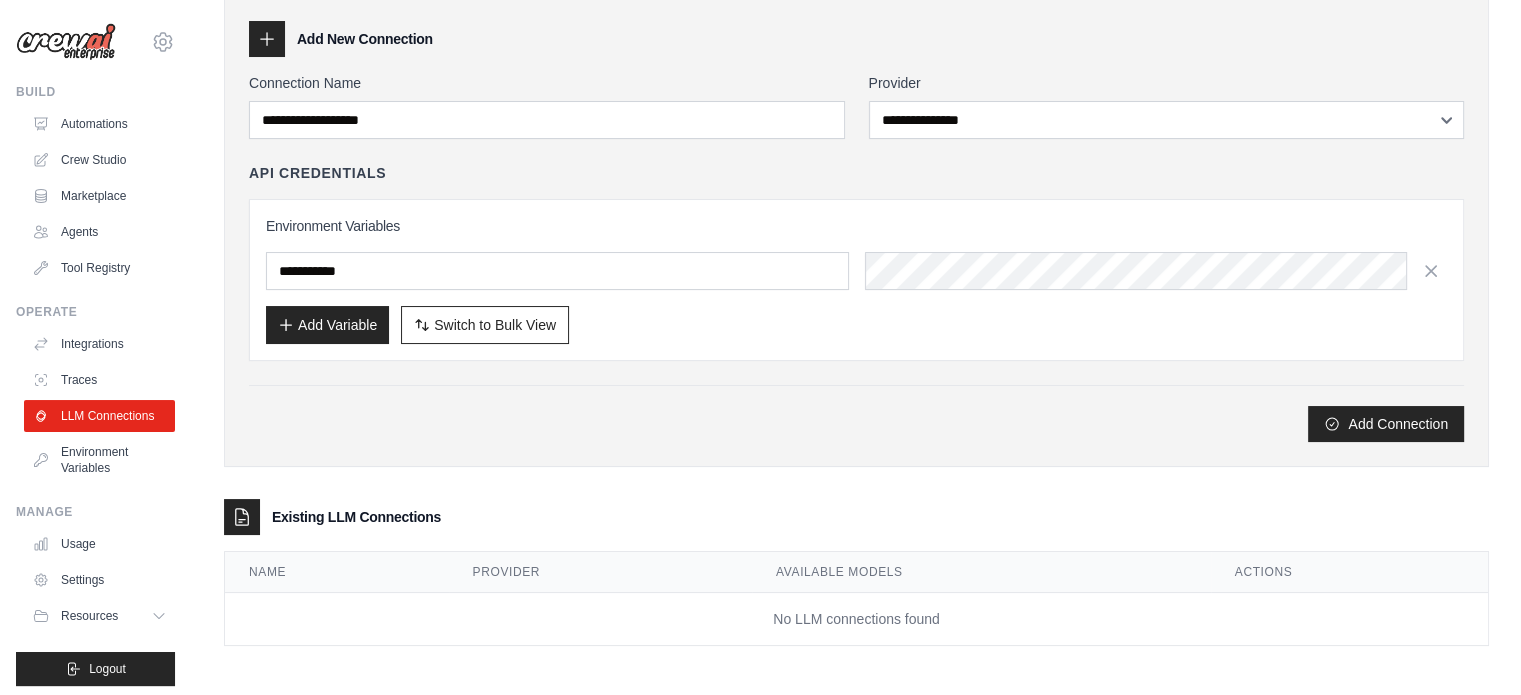 scroll, scrollTop: 0, scrollLeft: 0, axis: both 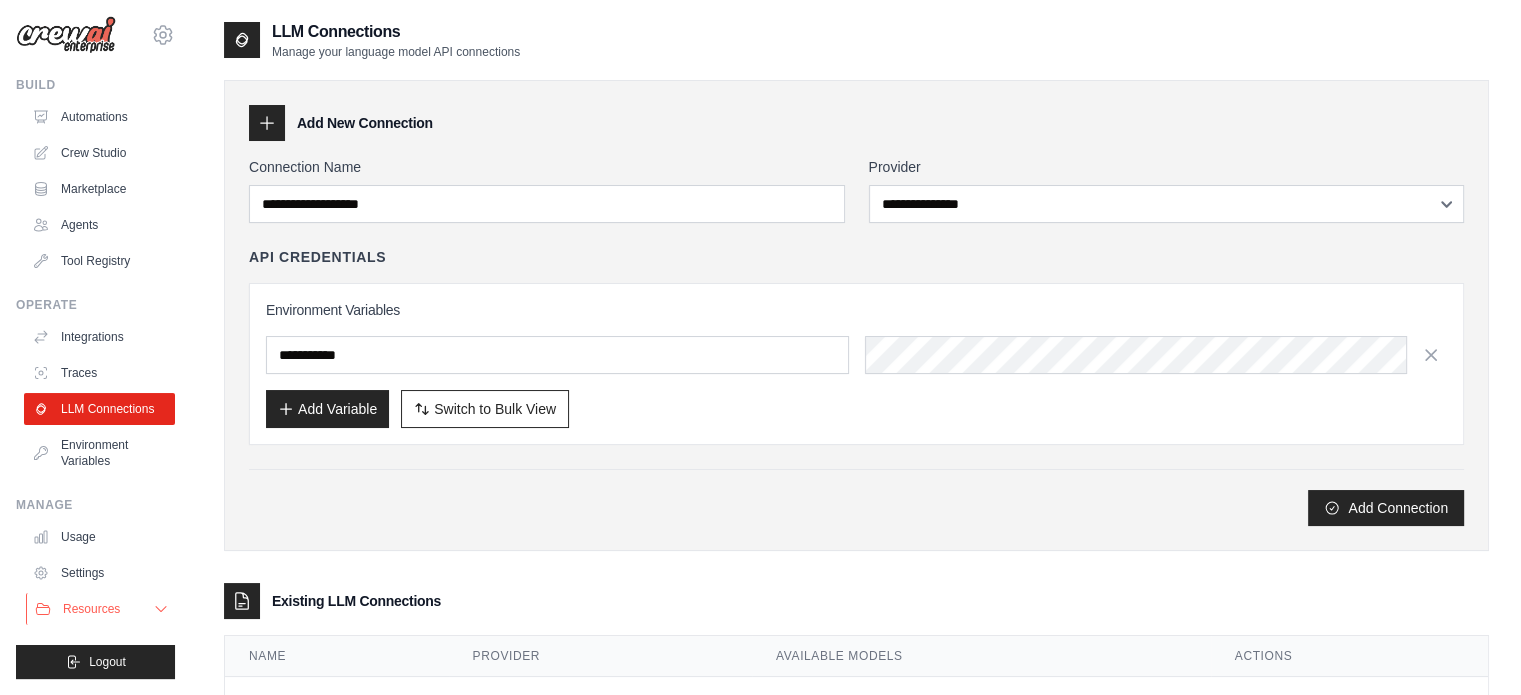 click on "Resources" at bounding box center [101, 609] 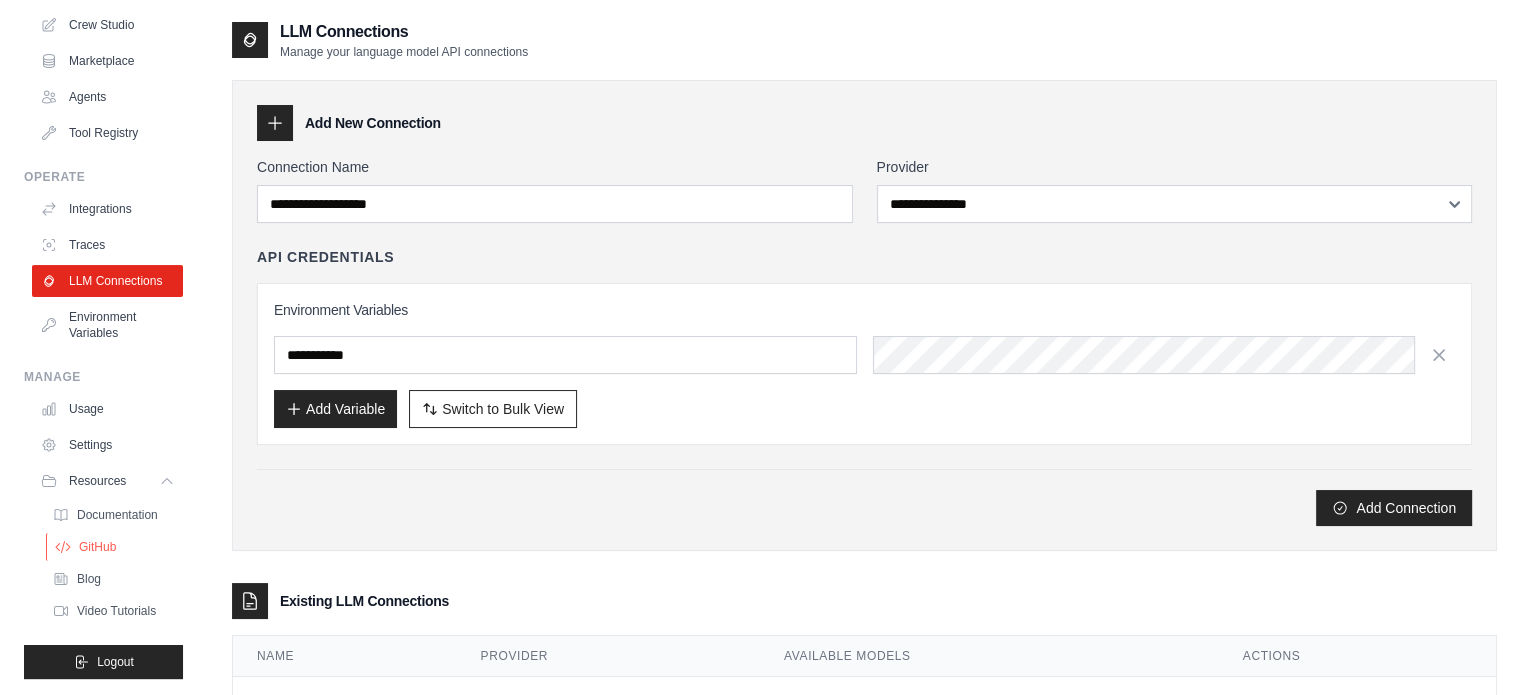 scroll, scrollTop: 0, scrollLeft: 0, axis: both 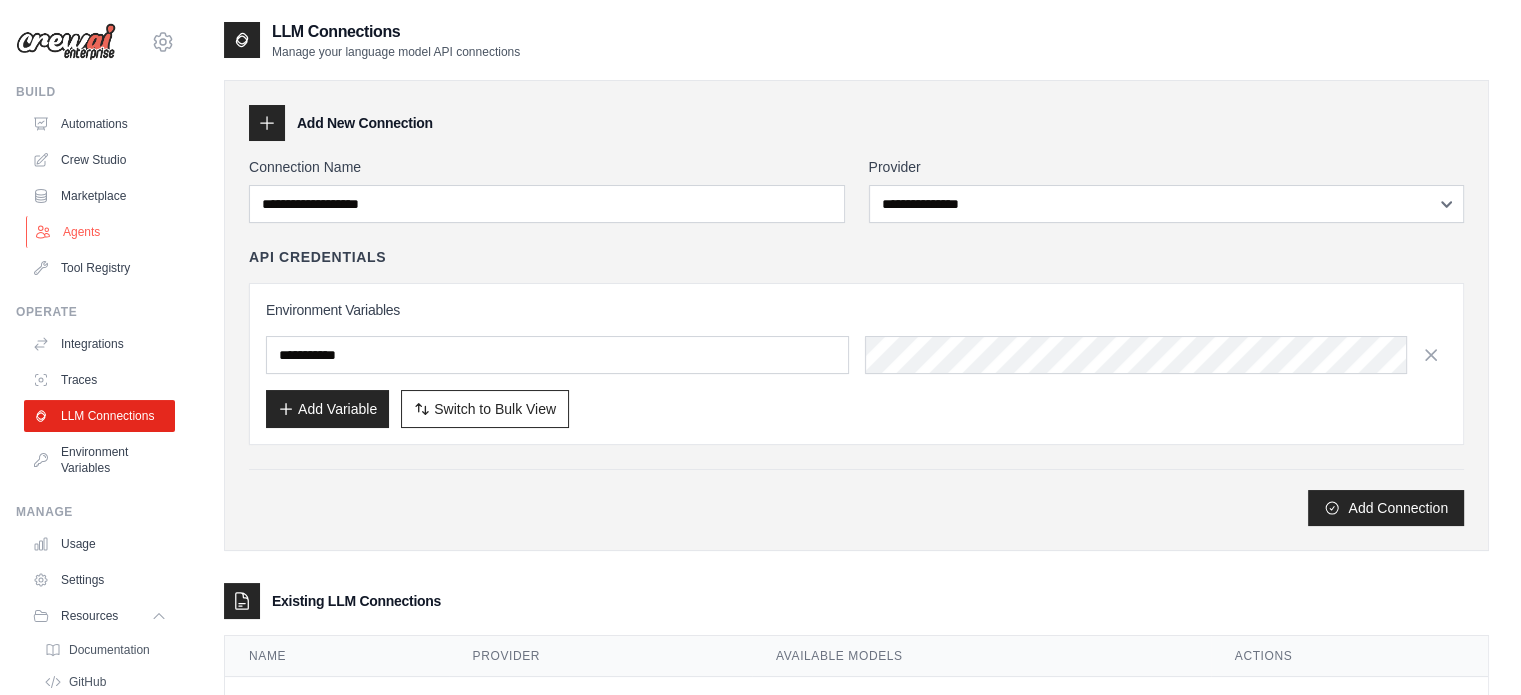 click on "Agents" at bounding box center (101, 232) 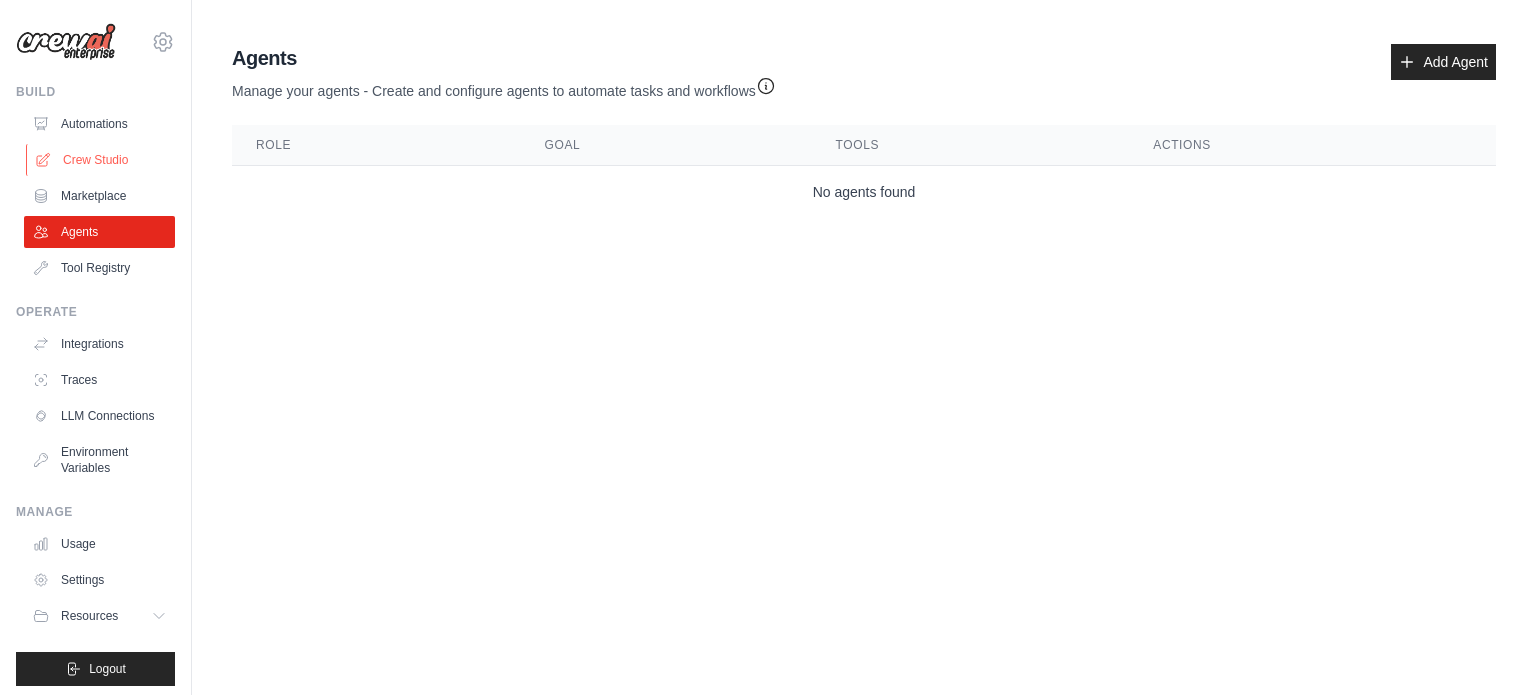 click on "Crew Studio" at bounding box center (101, 160) 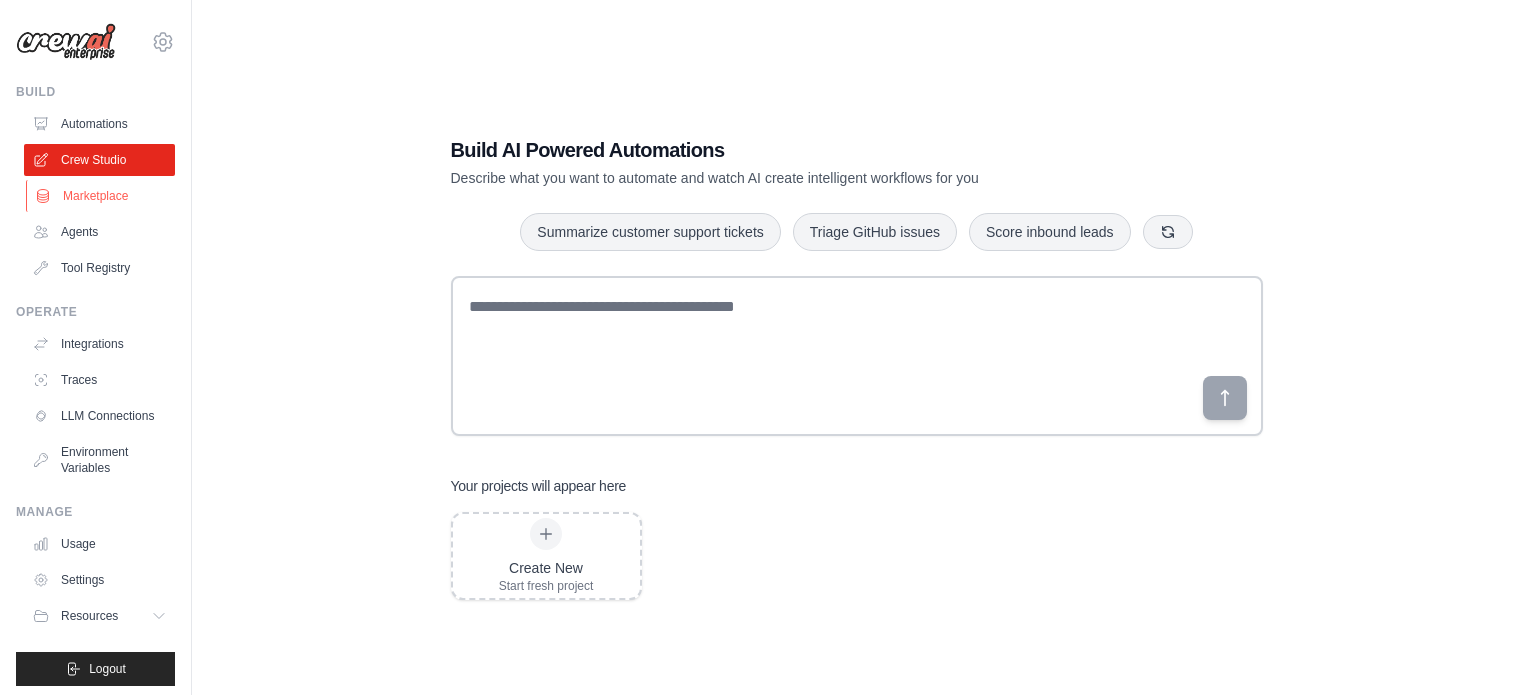 scroll, scrollTop: 0, scrollLeft: 0, axis: both 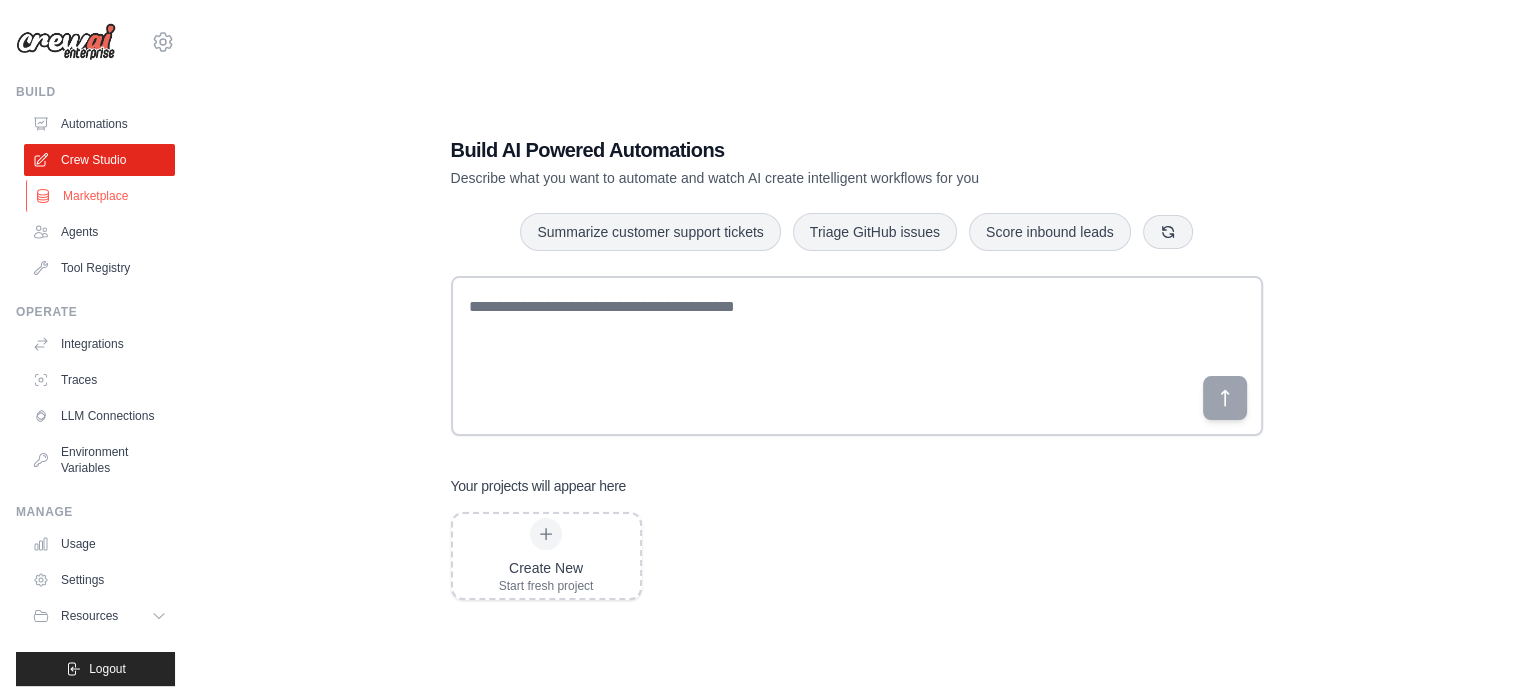 click on "Marketplace" at bounding box center (101, 196) 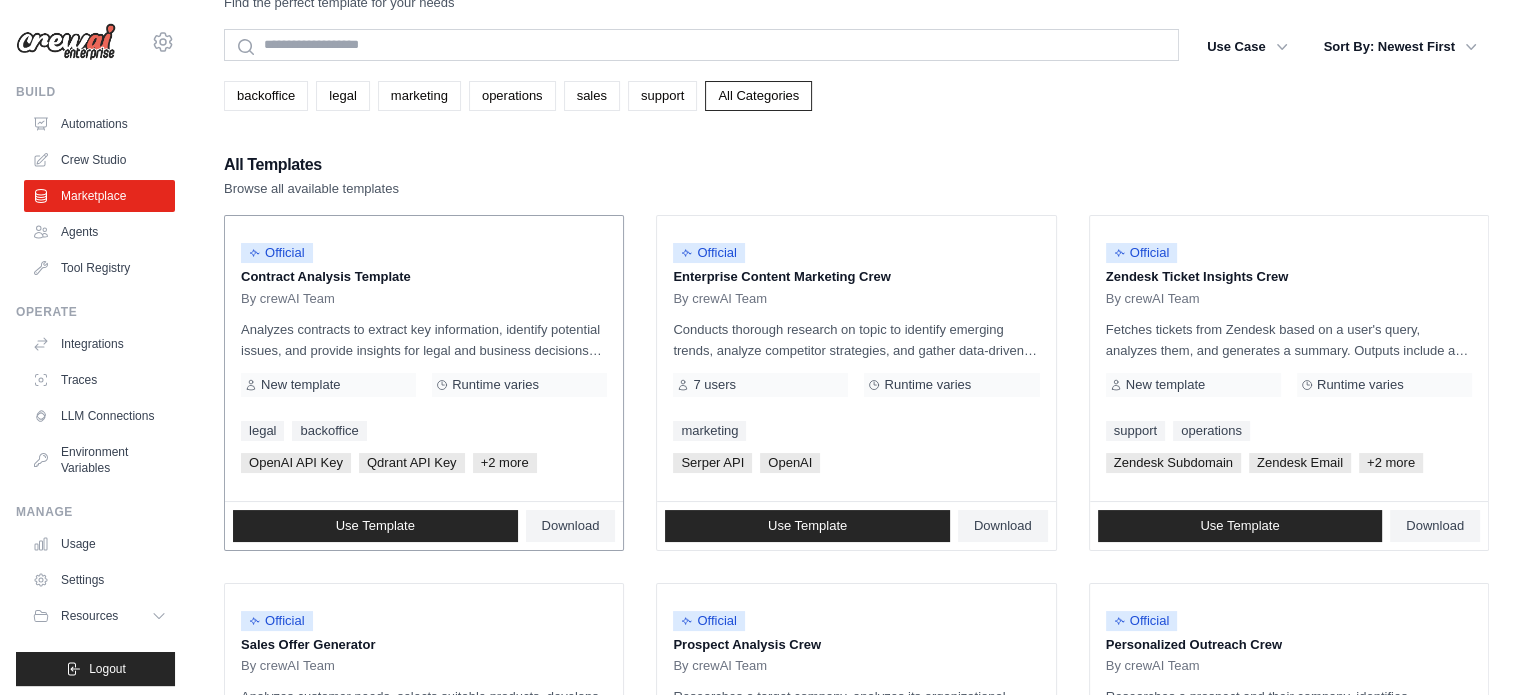 scroll, scrollTop: 0, scrollLeft: 0, axis: both 